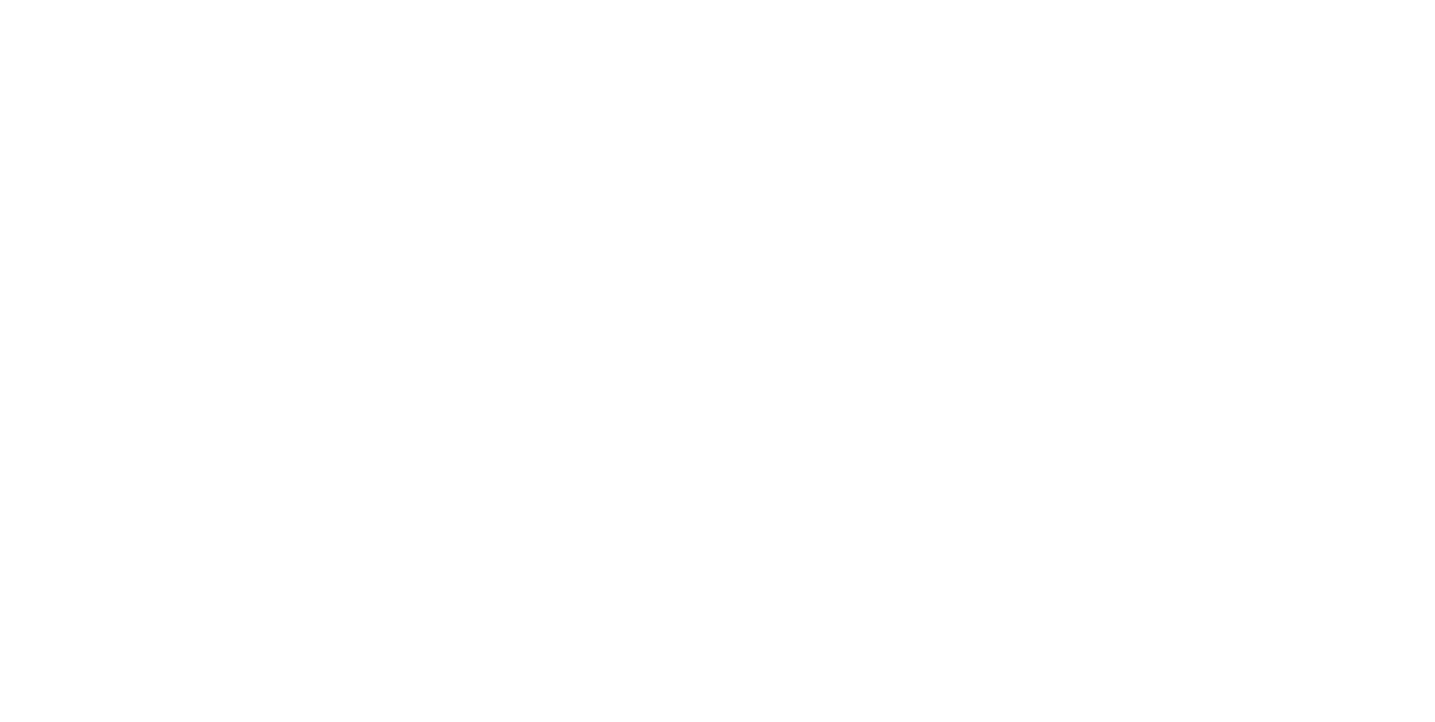 scroll, scrollTop: 0, scrollLeft: 0, axis: both 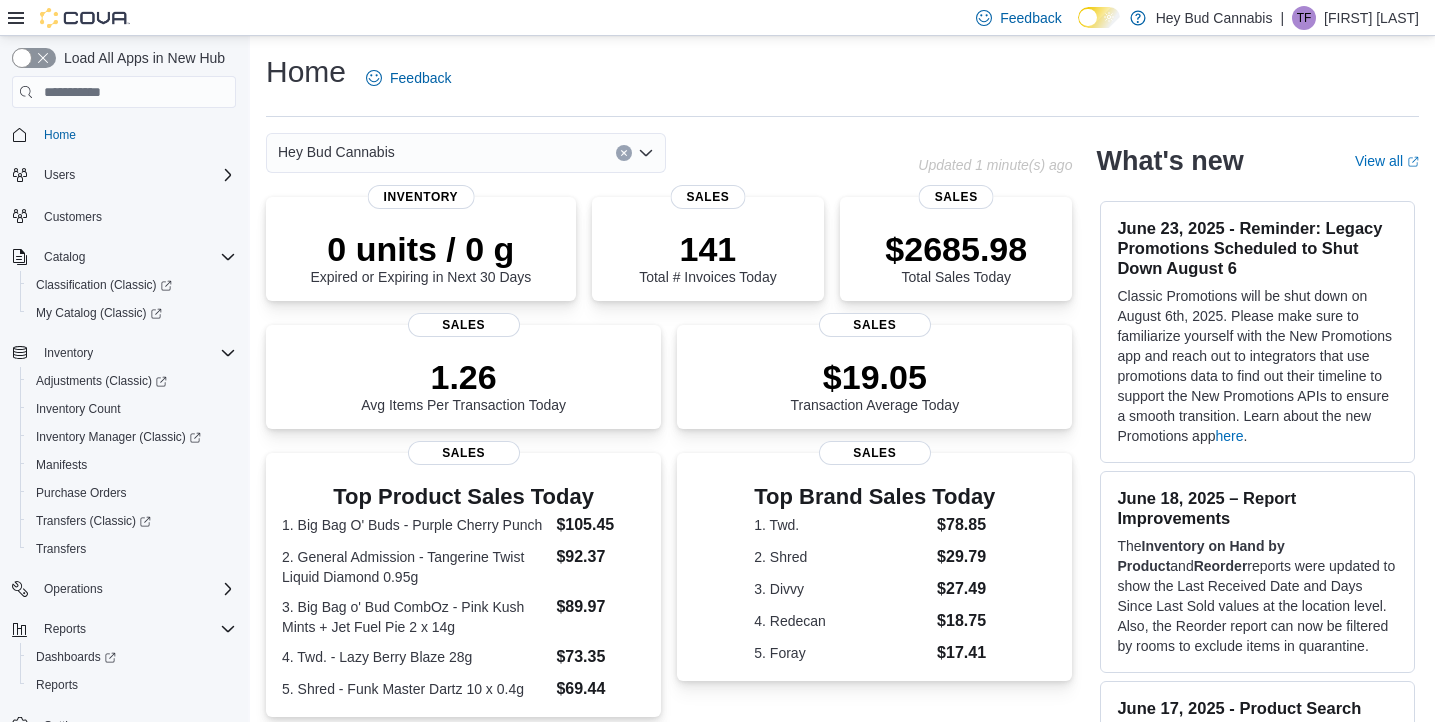 click at bounding box center [623, 153] 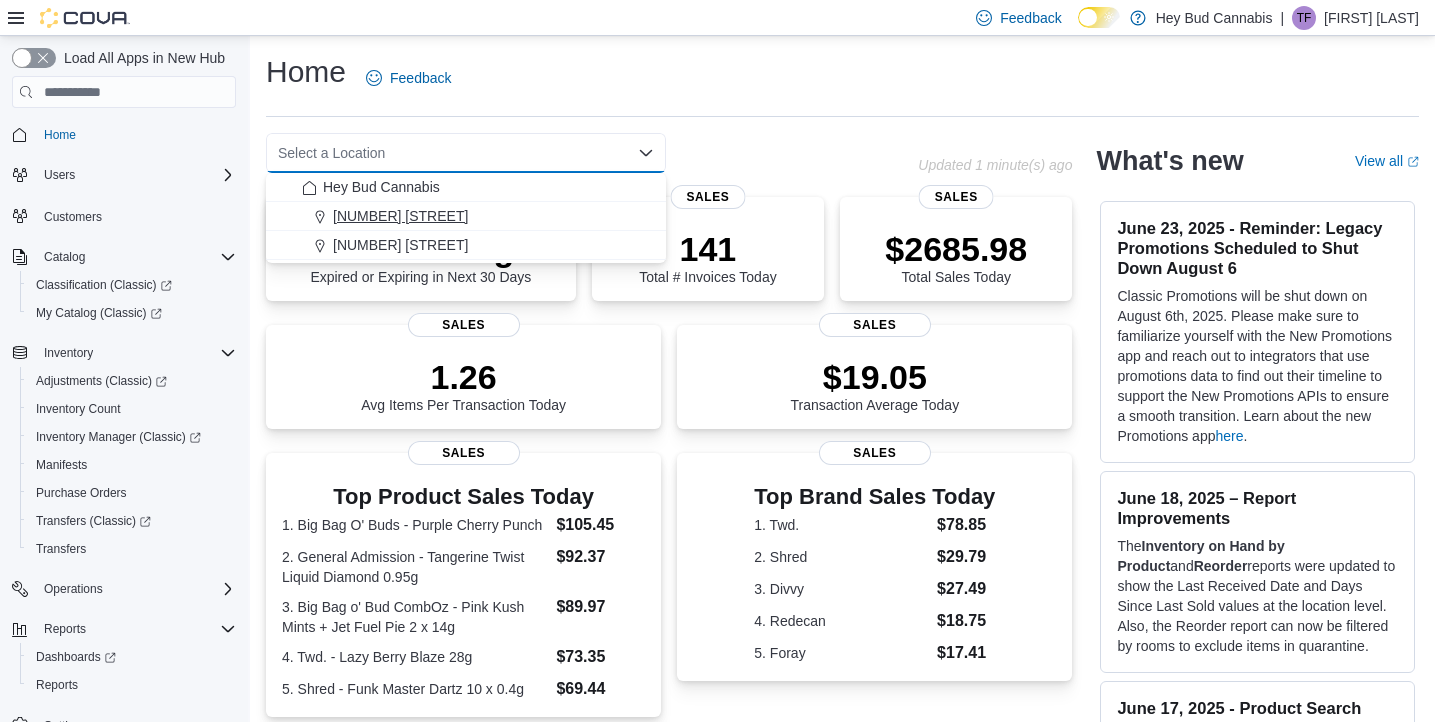 click on "[NUMBER] [STREET]" at bounding box center (400, 216) 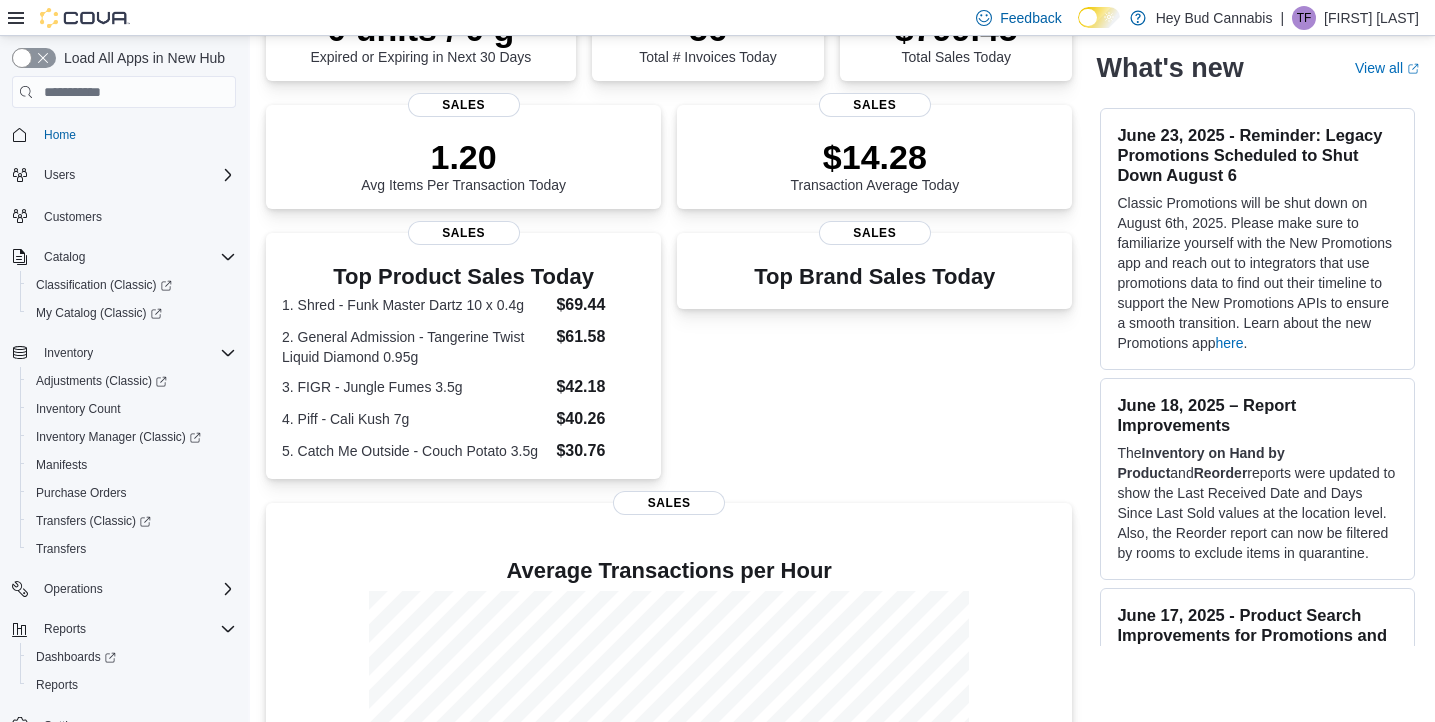 scroll, scrollTop: 208, scrollLeft: 0, axis: vertical 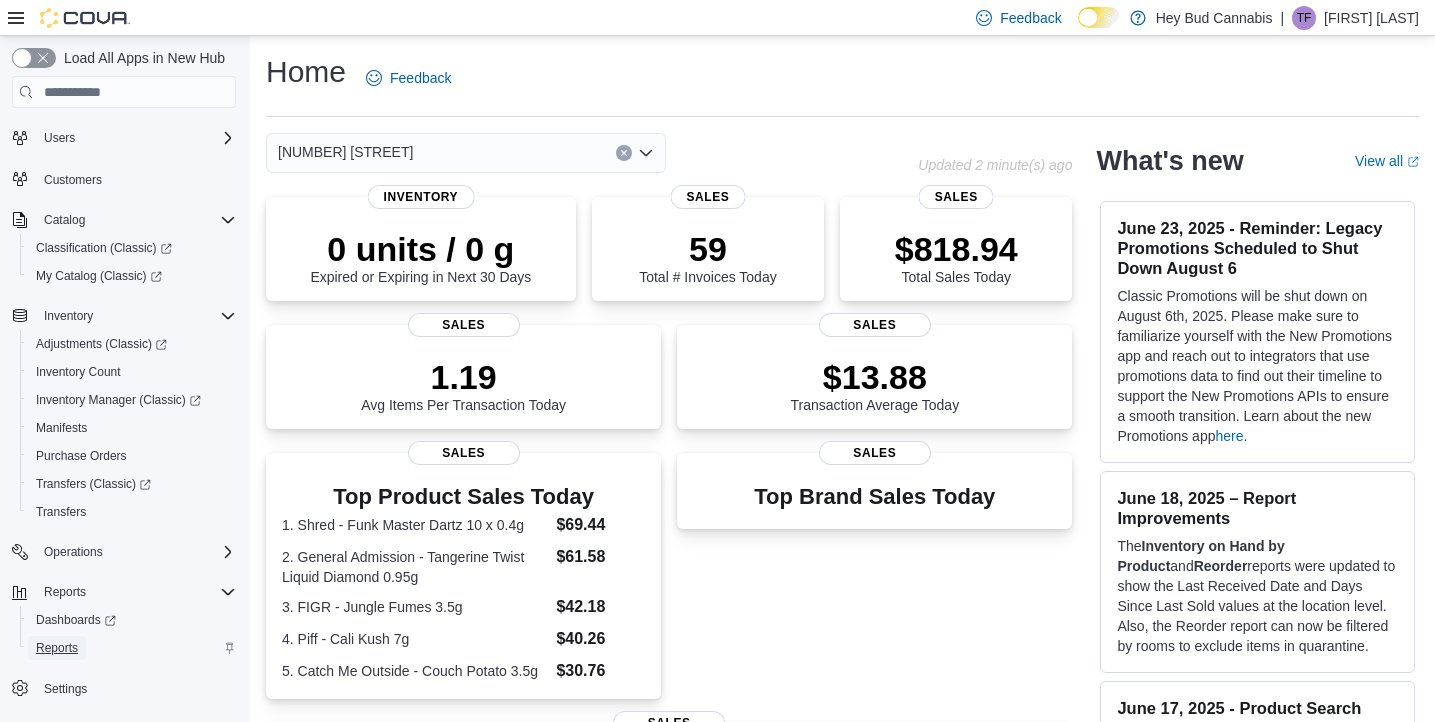 click on "Reports" at bounding box center [57, 648] 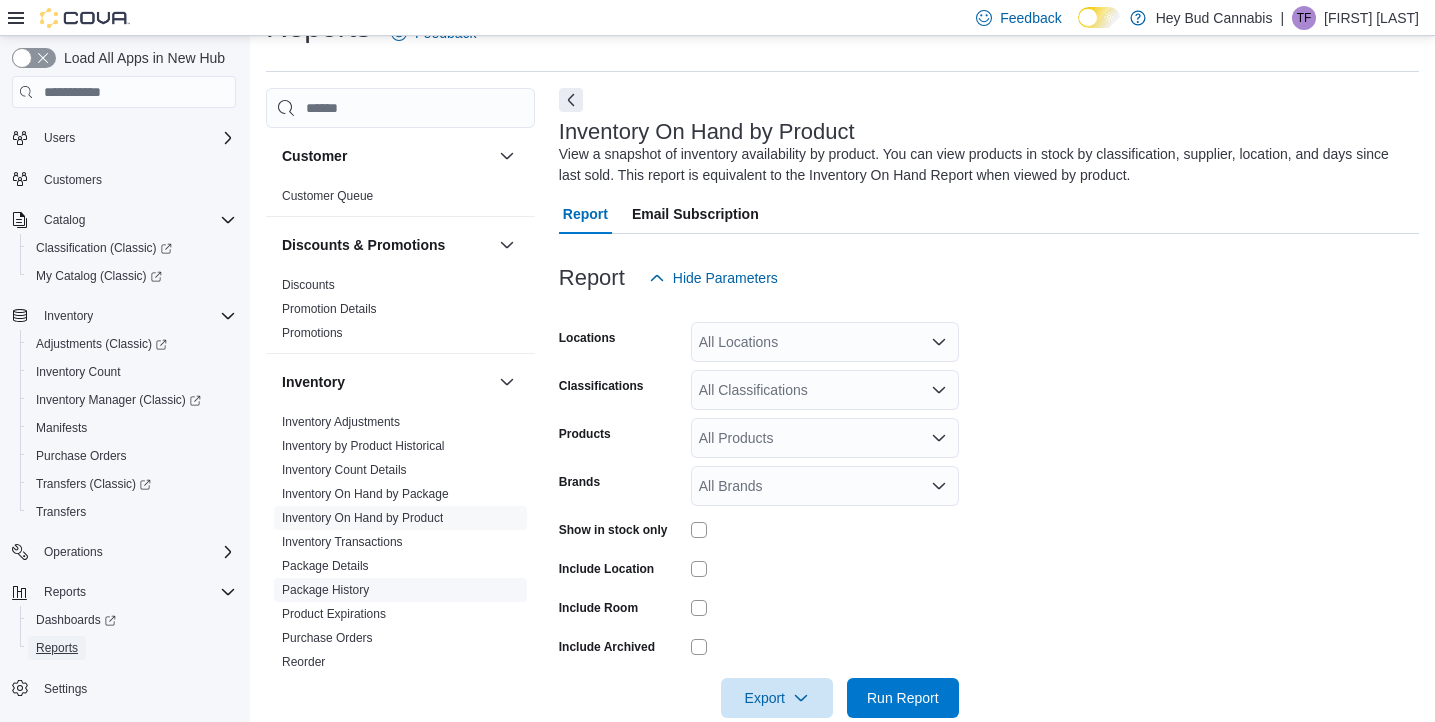 scroll, scrollTop: 67, scrollLeft: 0, axis: vertical 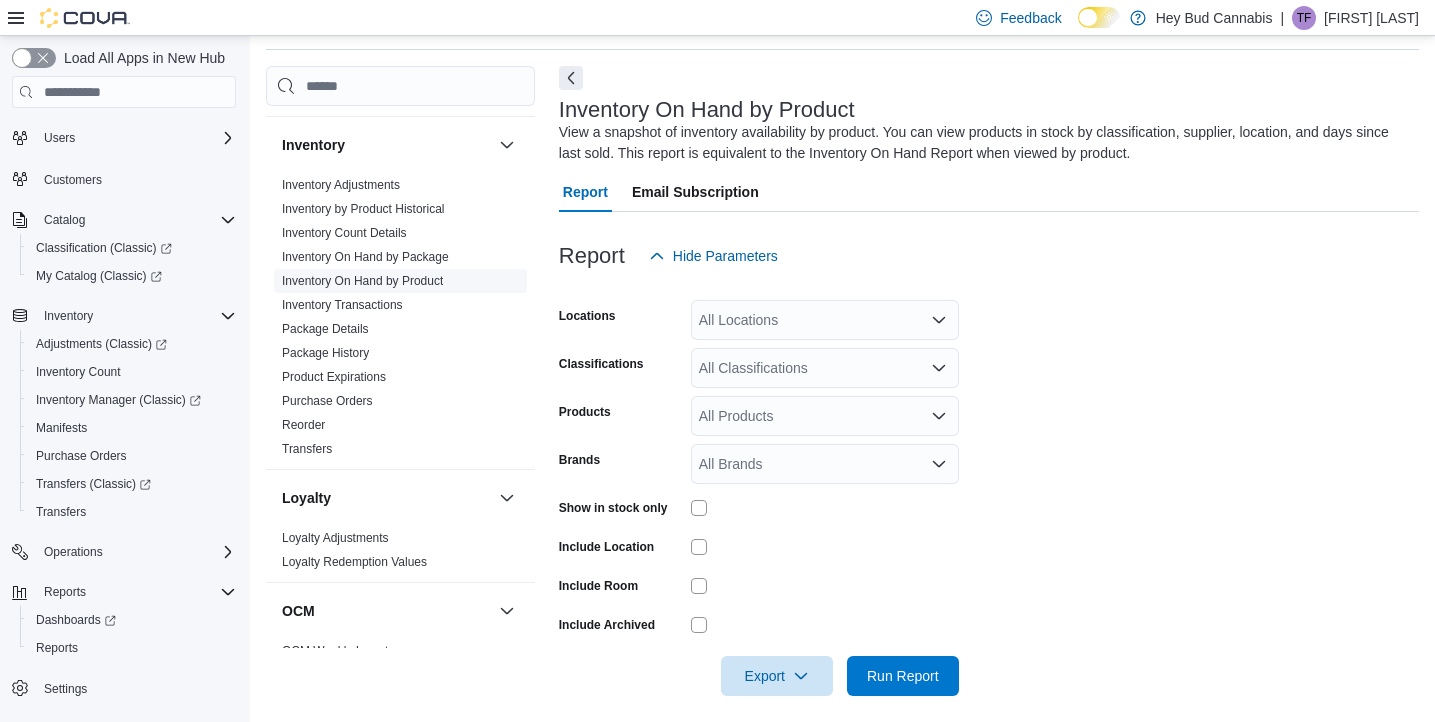 click on "Inventory On Hand by Product" at bounding box center (362, 281) 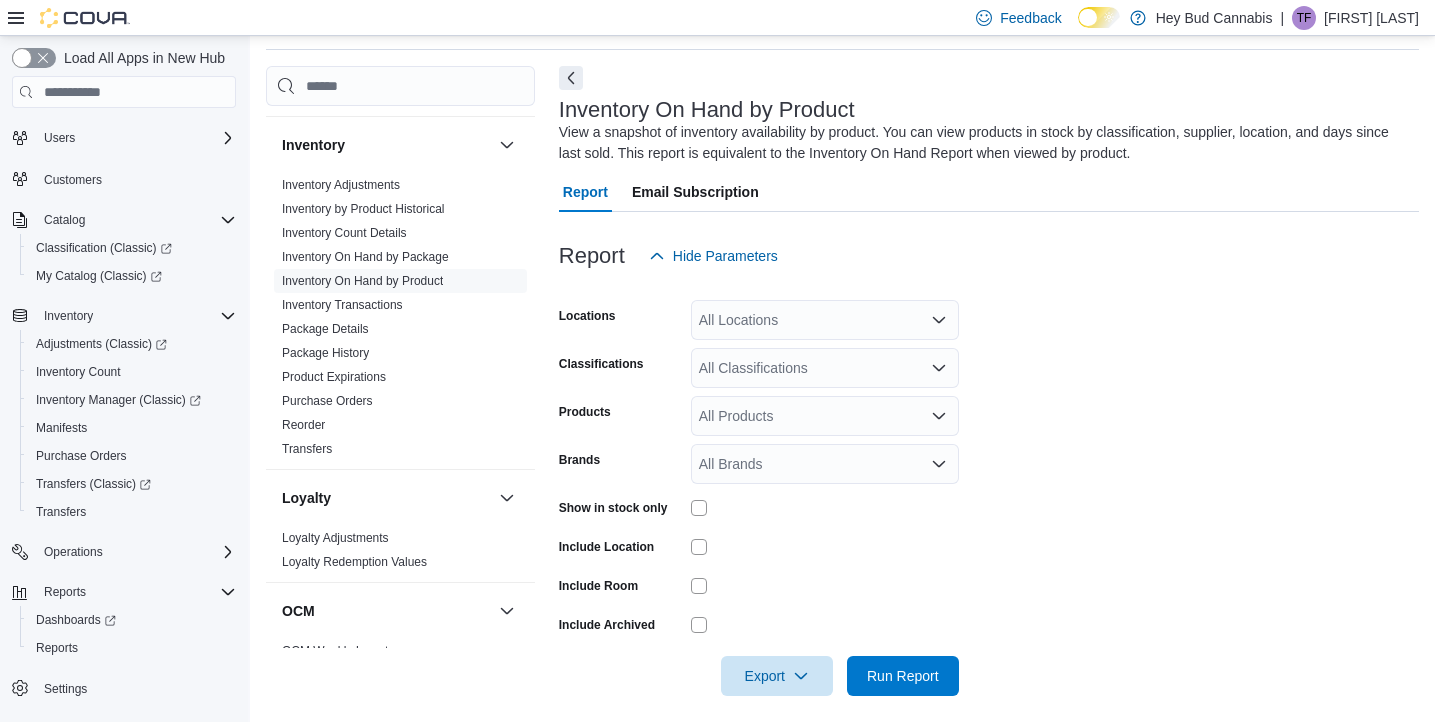 click at bounding box center [939, 320] 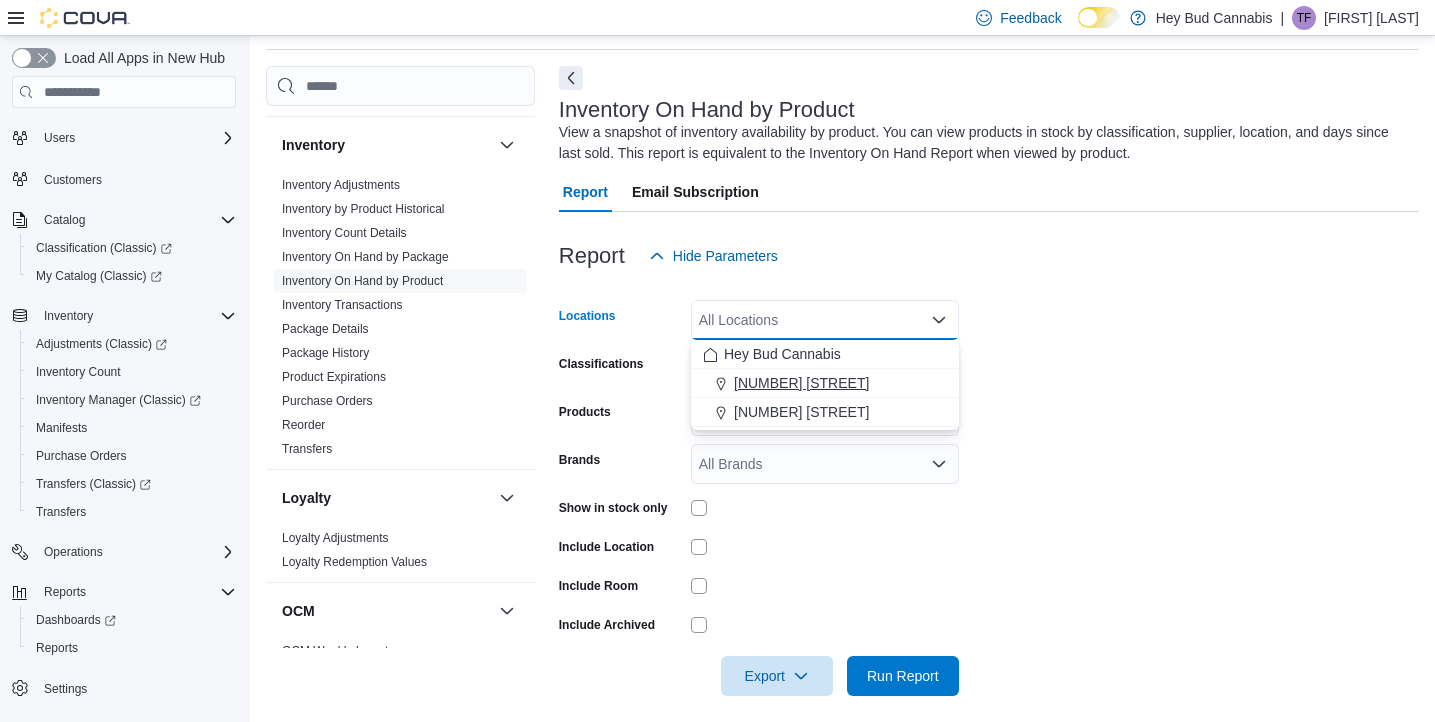 click on "[NUMBER] [STREET]" at bounding box center [801, 383] 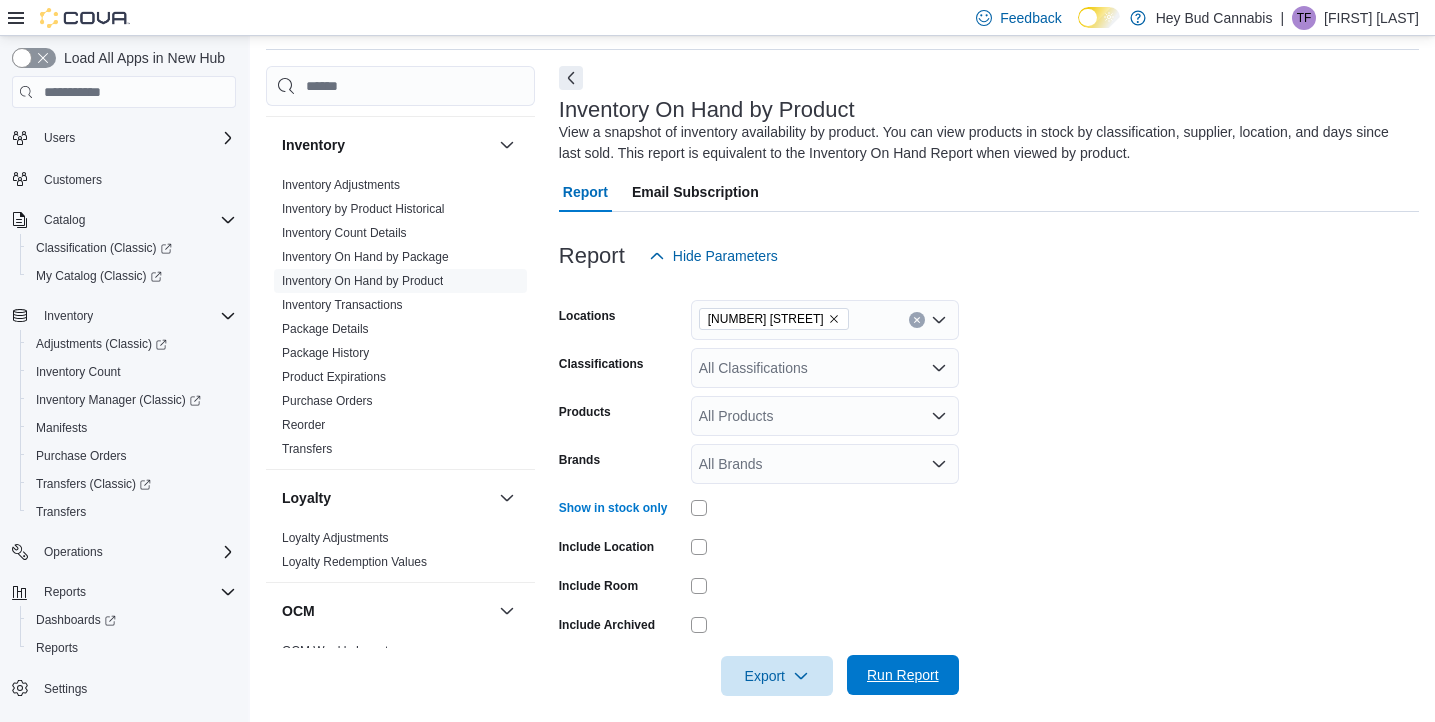click on "Run Report" at bounding box center [903, 675] 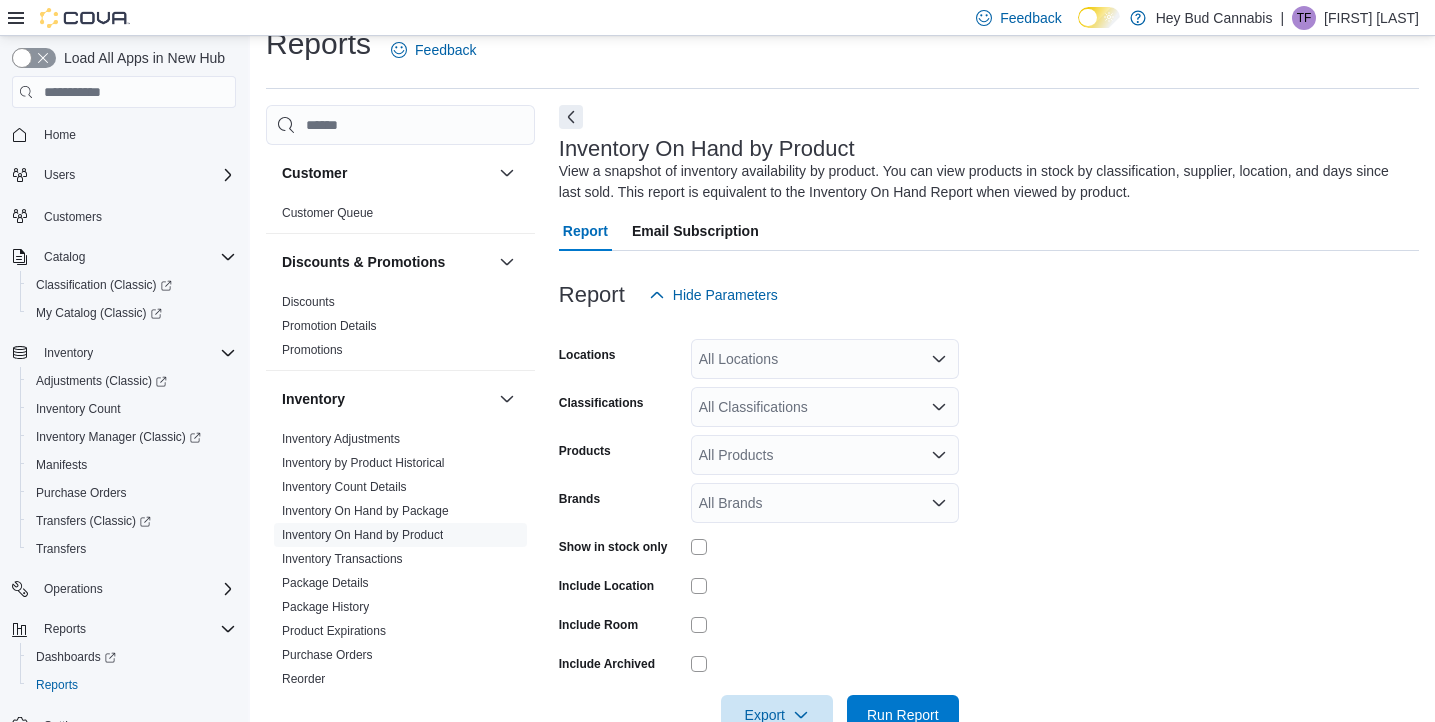 scroll, scrollTop: 81, scrollLeft: 0, axis: vertical 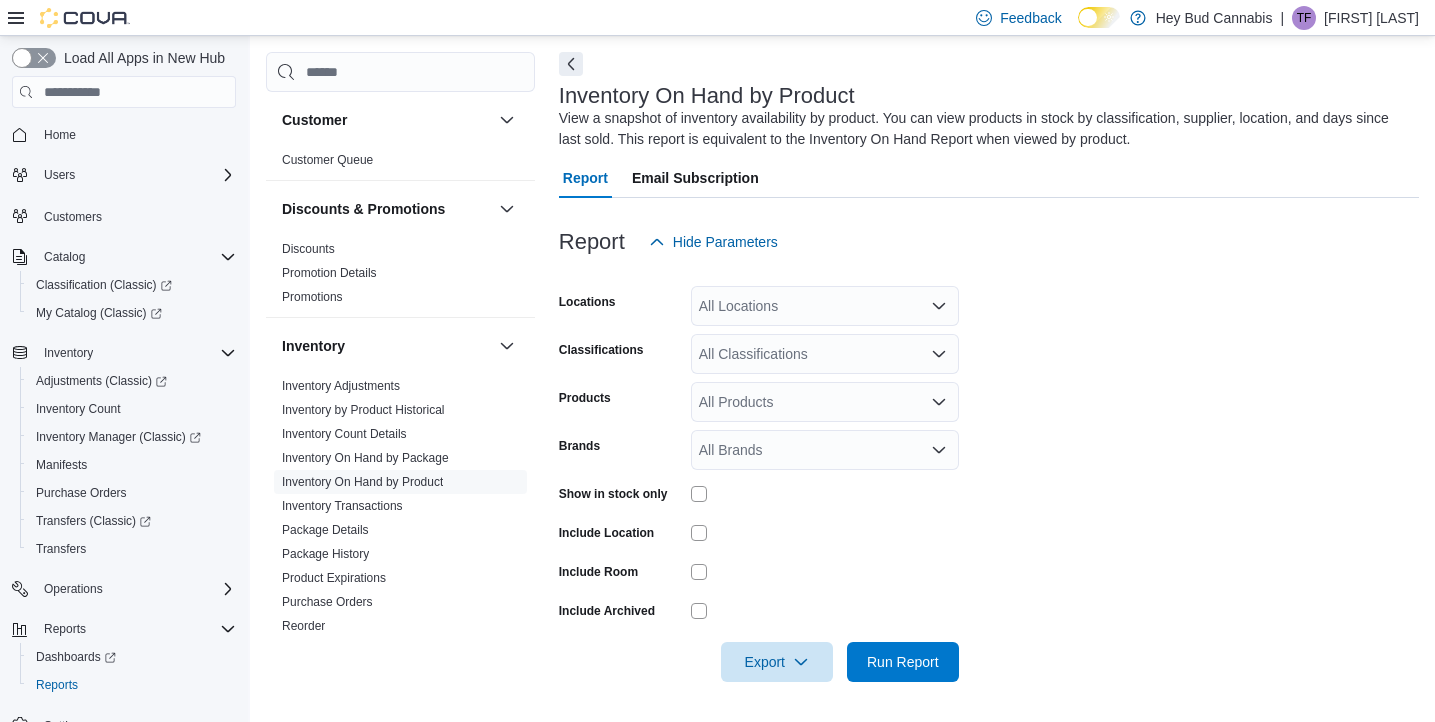 click at bounding box center (939, 306) 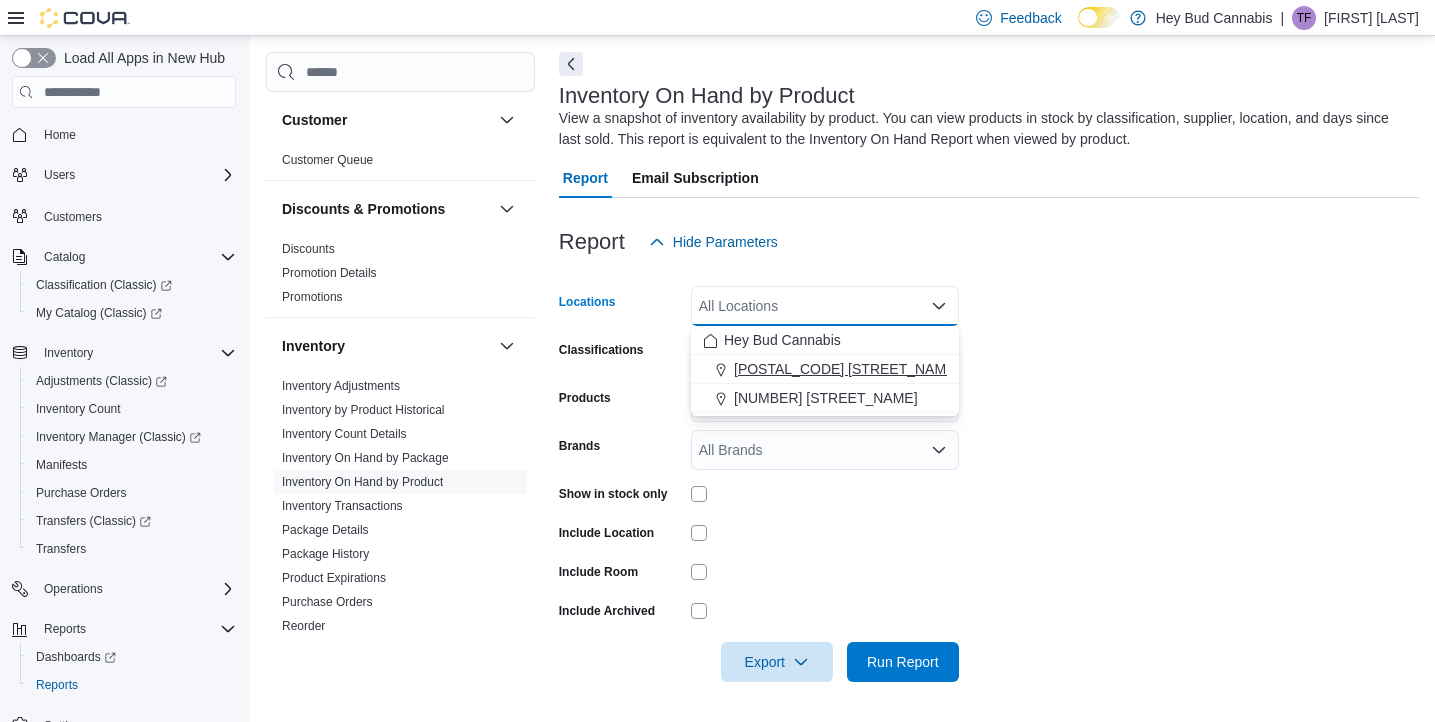 click on "[NUMBER] [STREET]" at bounding box center (860, 369) 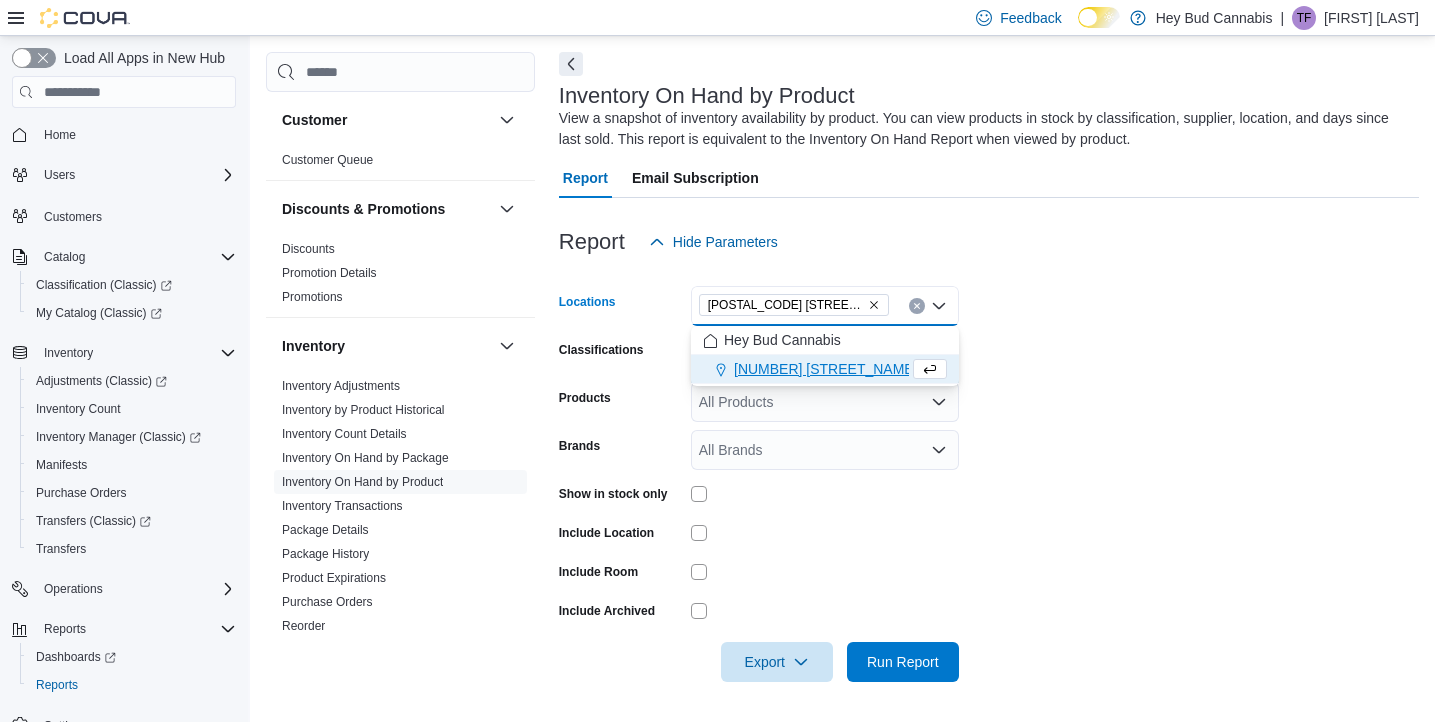 click on "Locations 10311 103 Avenue NW Combo box. Selected. 10311 103 Avenue NW. Press Backspace to delete 10311 103 Avenue NW. Combo box input. All Locations. Type some text or, to display a list of choices, press Down Arrow. To exit the list of choices, press Escape. Classifications All Classifications Products All Products Brands All Brands Show in stock only Include Location Include Room Include Archived Export  Run Report" at bounding box center (989, 472) 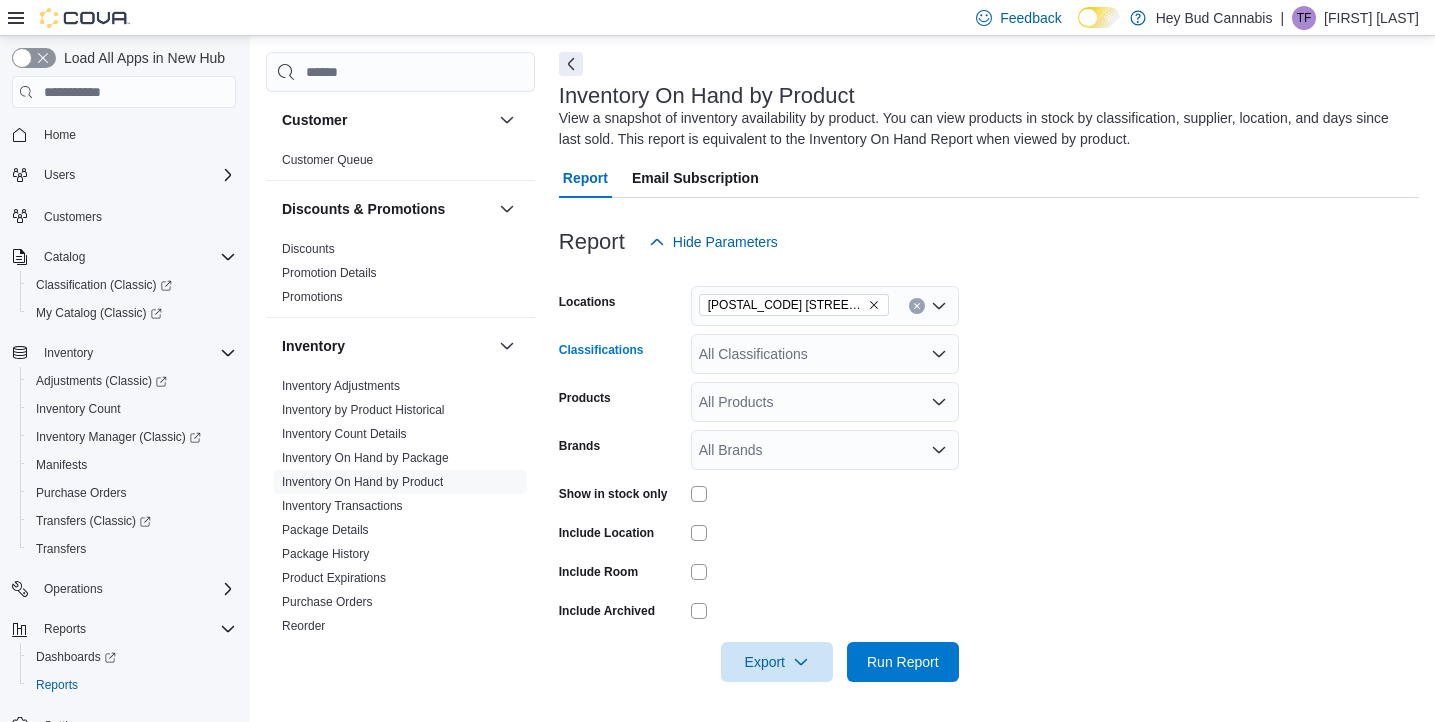 click at bounding box center [939, 354] 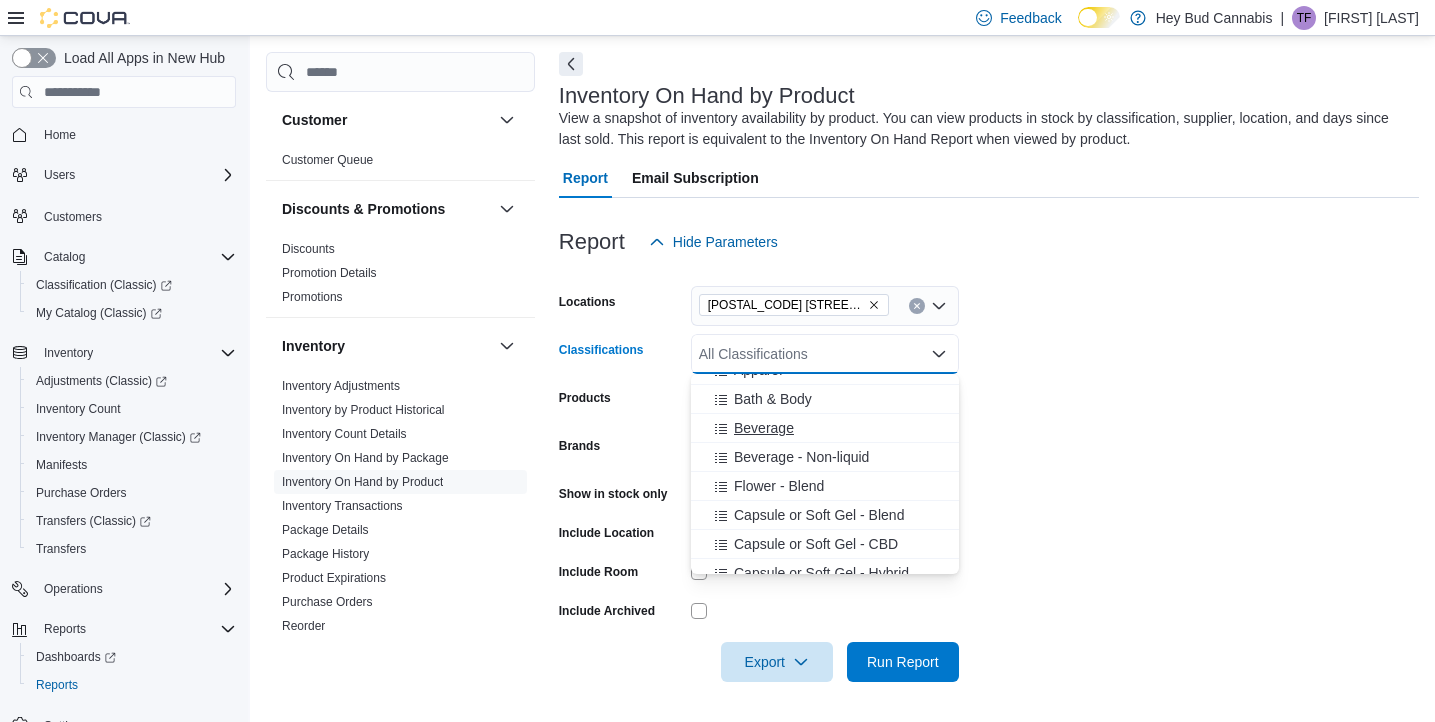 scroll, scrollTop: 95, scrollLeft: 0, axis: vertical 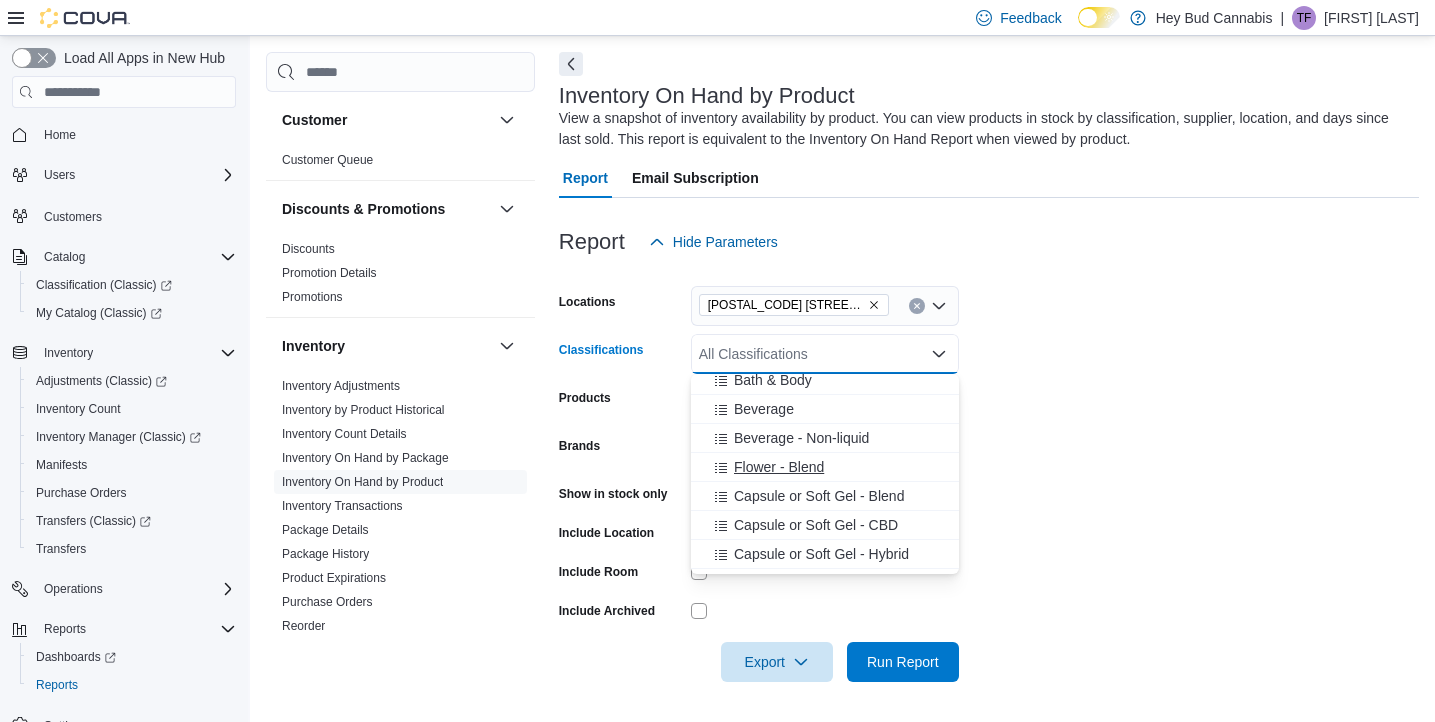 click on "Flower - Blend" at bounding box center (779, 467) 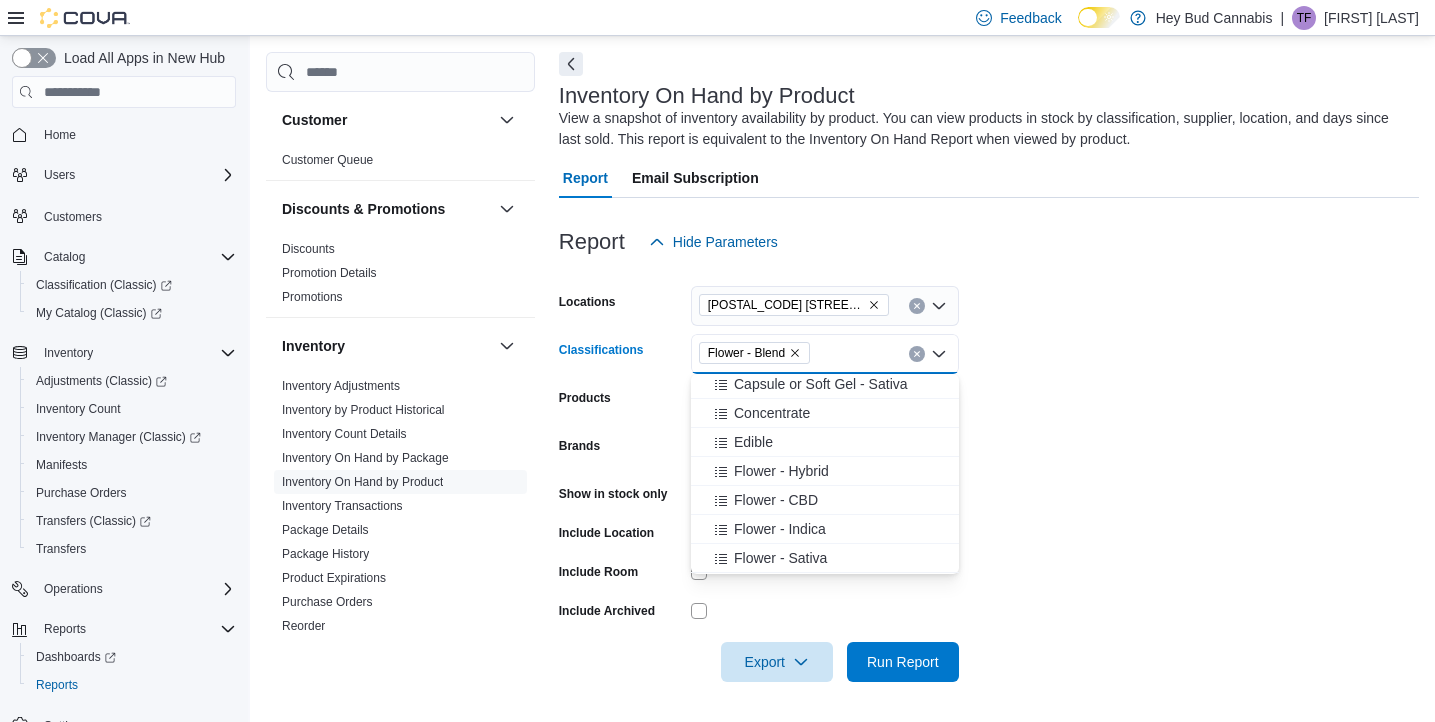 scroll, scrollTop: 305, scrollLeft: 0, axis: vertical 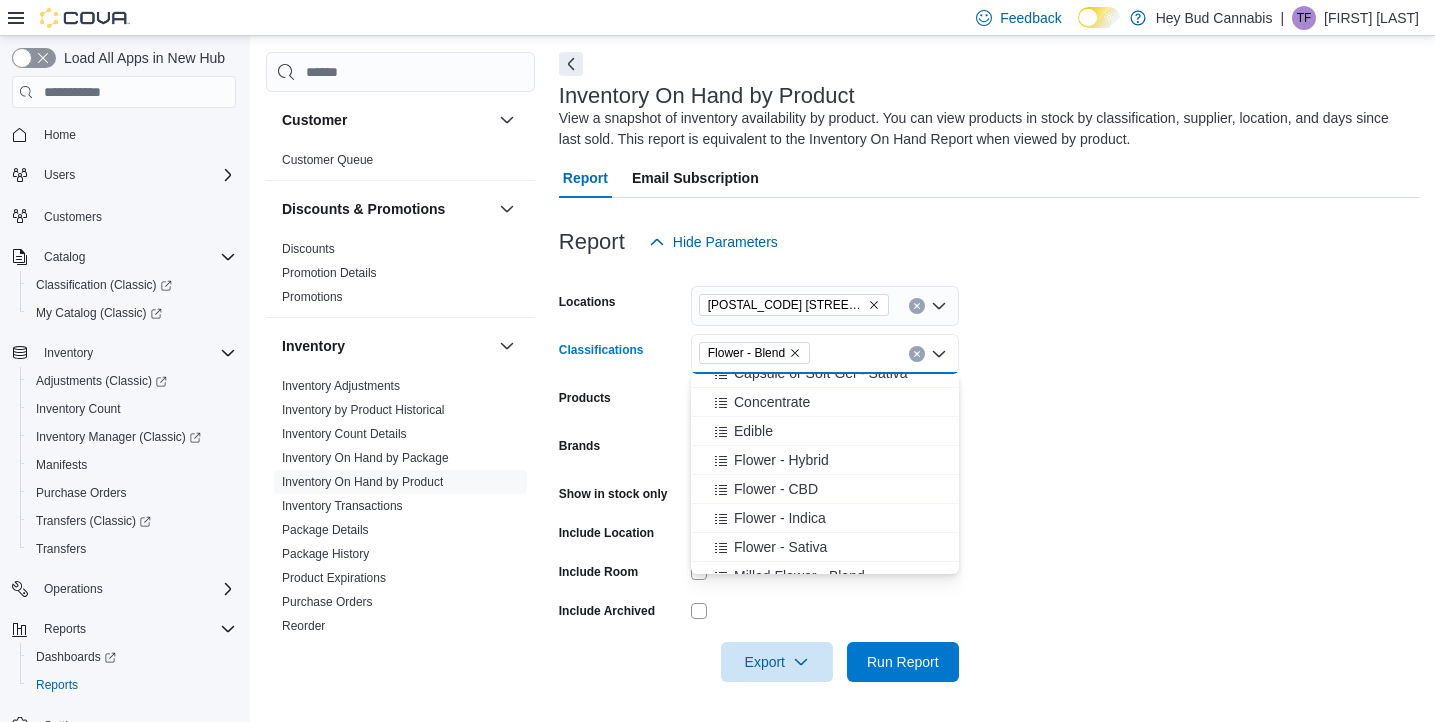 click on "Flower - Hybrid" at bounding box center (781, 460) 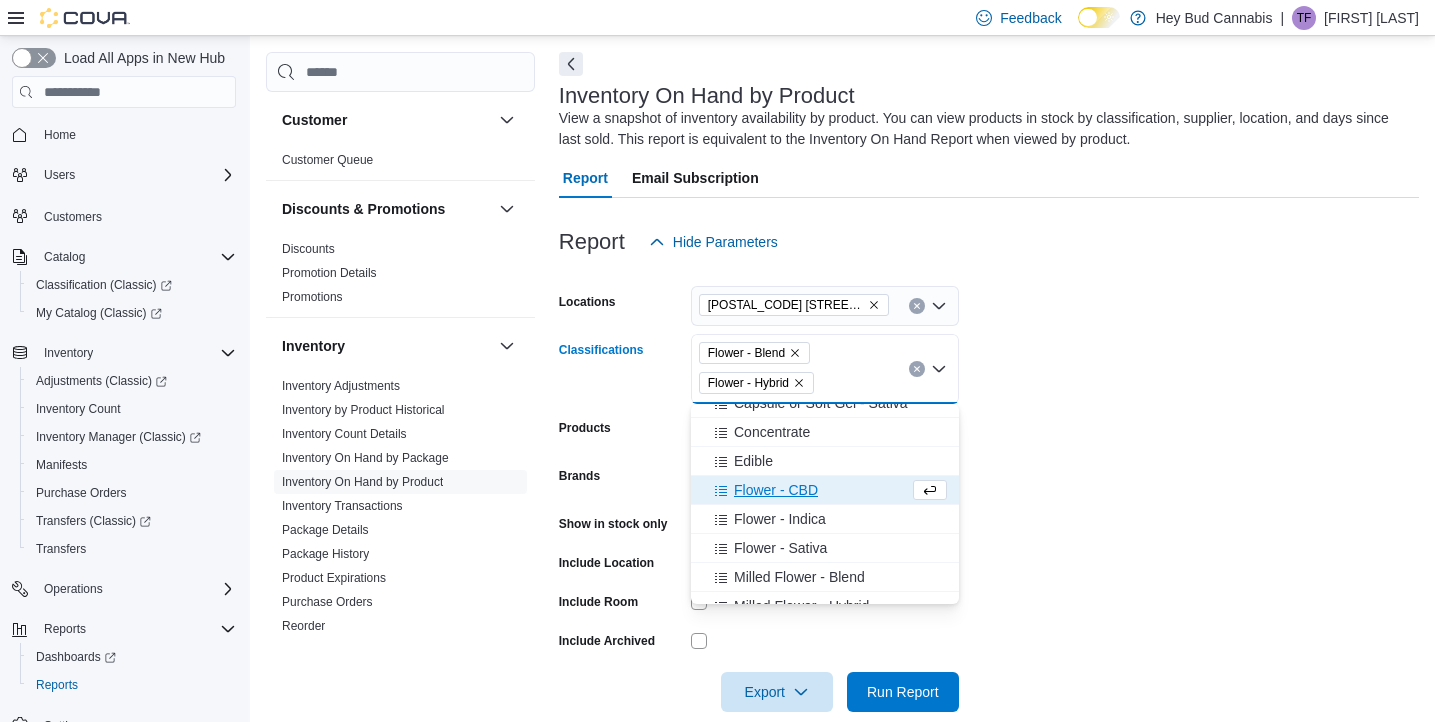click on "Flower - CBD" at bounding box center (776, 490) 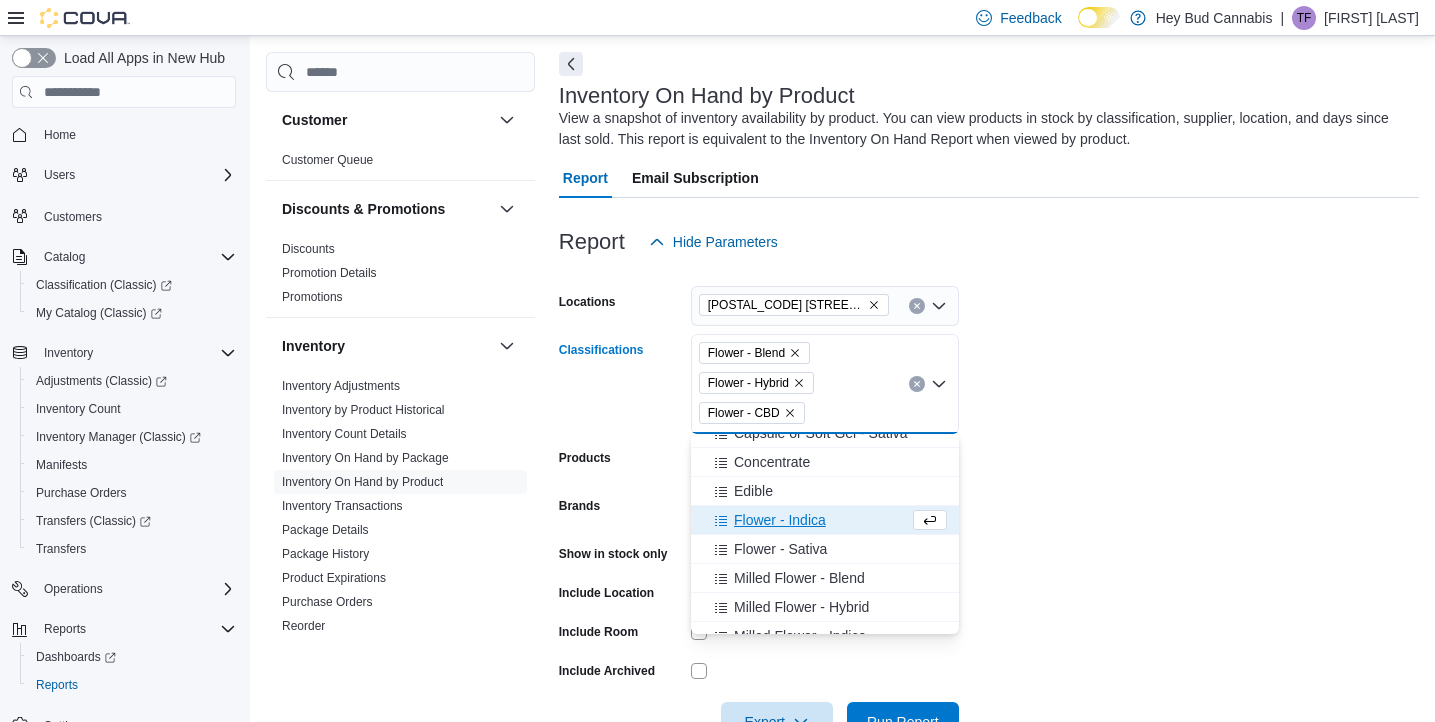 click on "Flower - Indica" at bounding box center (780, 520) 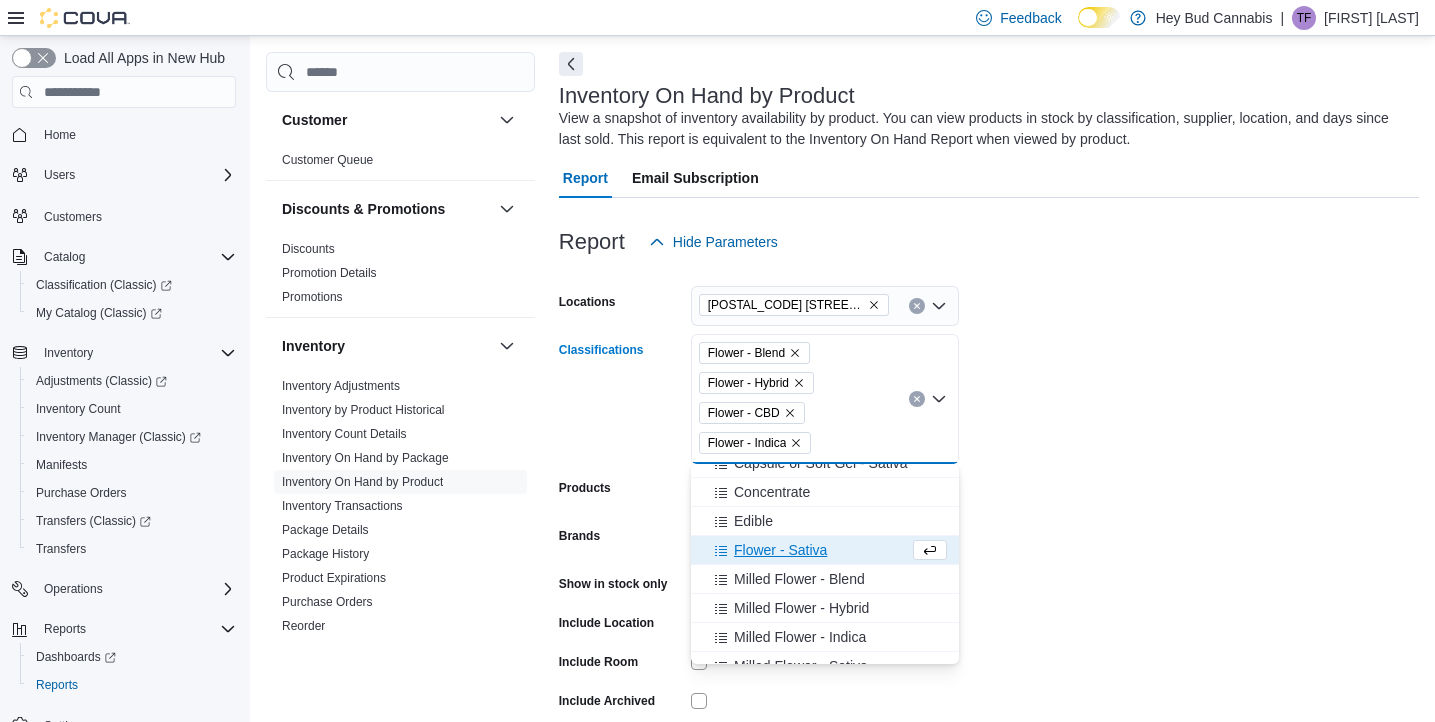 click on "Flower - Sativa" at bounding box center (780, 550) 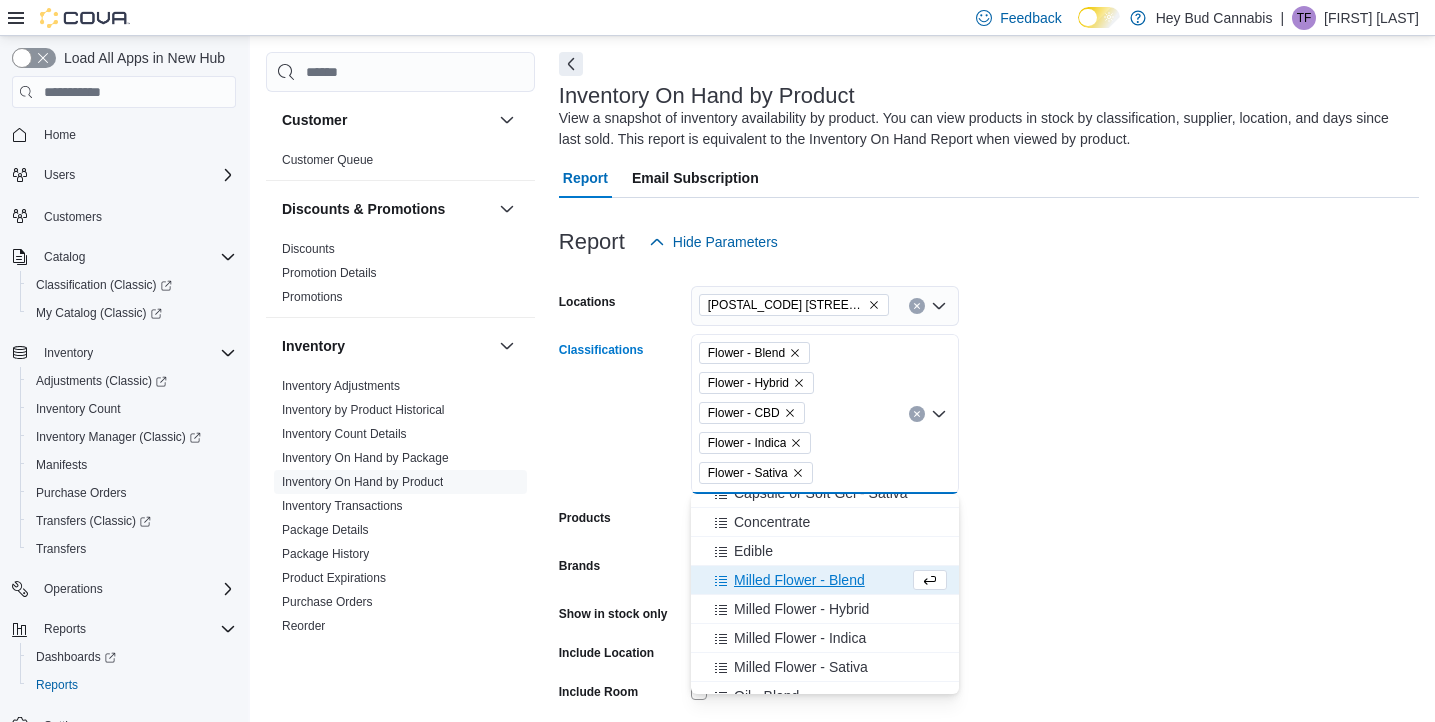 click on "Locations 10311 103 Avenue NW Classifications Flower - Blend Flower - Hybrid Flower - CBD Flower - Indica Flower - Sativa Combo box. Selected. Flower - Blend, Flower - Hybrid, Flower - CBD, Flower - Indica, Flower - Sativa. Press Backspace to delete Flower - Sativa. Combo box input. All Classifications. Type some text or, to display a list of choices, press Down Arrow. To exit the list of choices, press Escape. Products All Products Brands All Brands Show in stock only Include Location Include Room Include Archived Export  Run Report" at bounding box center (989, 532) 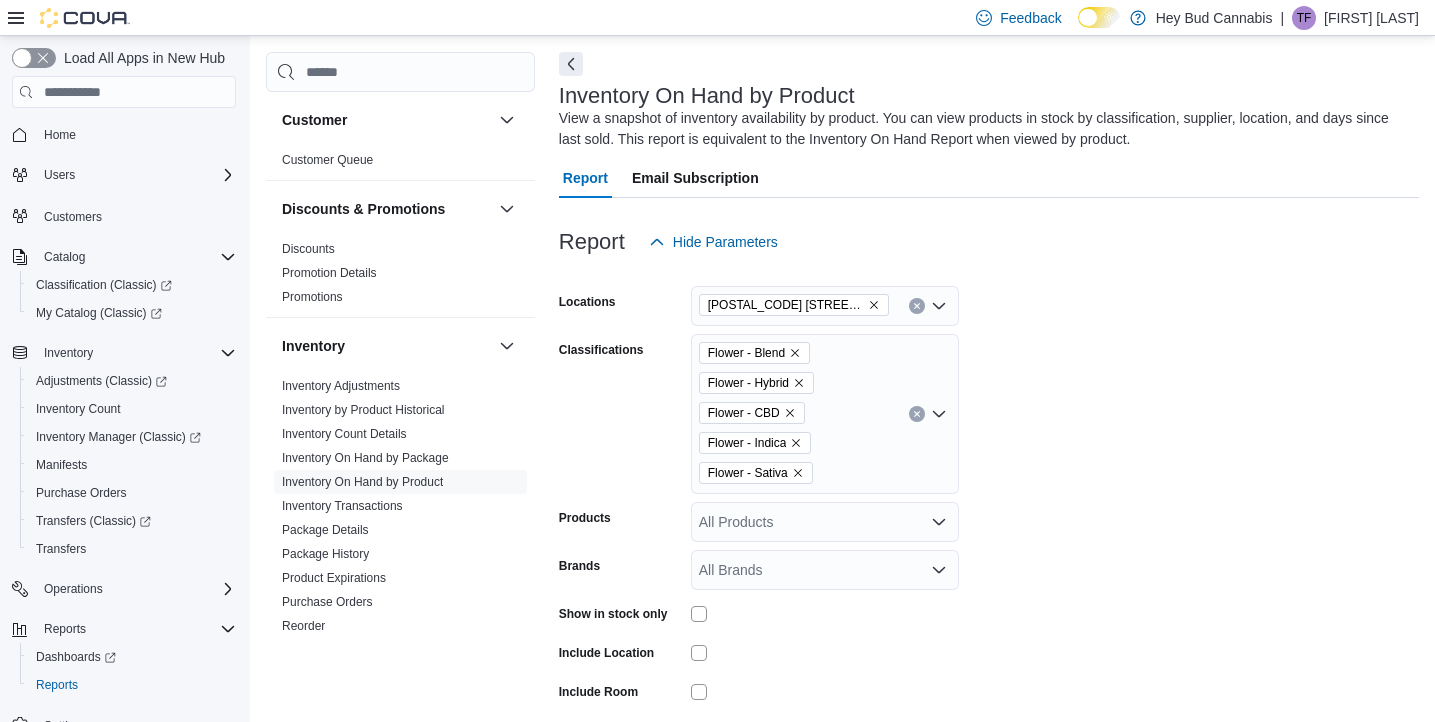 scroll, scrollTop: 201, scrollLeft: 0, axis: vertical 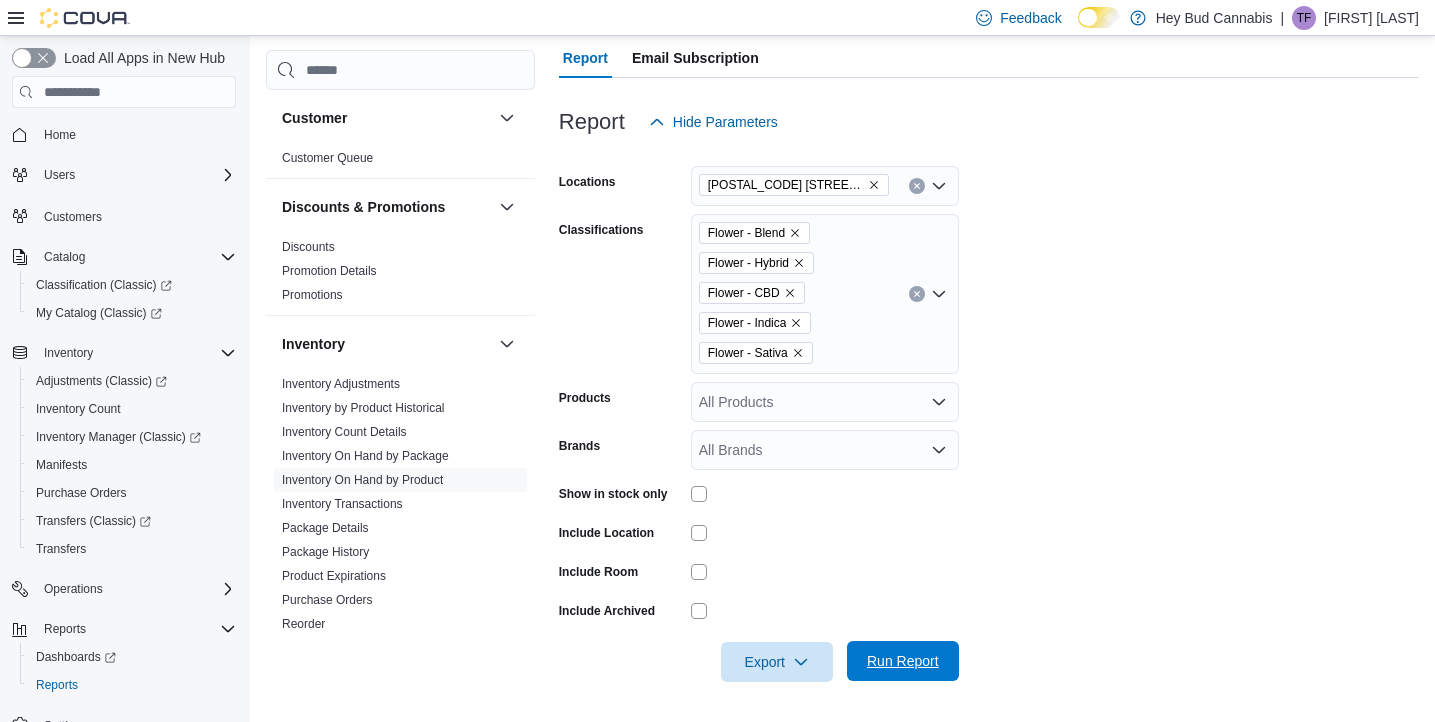 click on "Run Report" at bounding box center (903, 661) 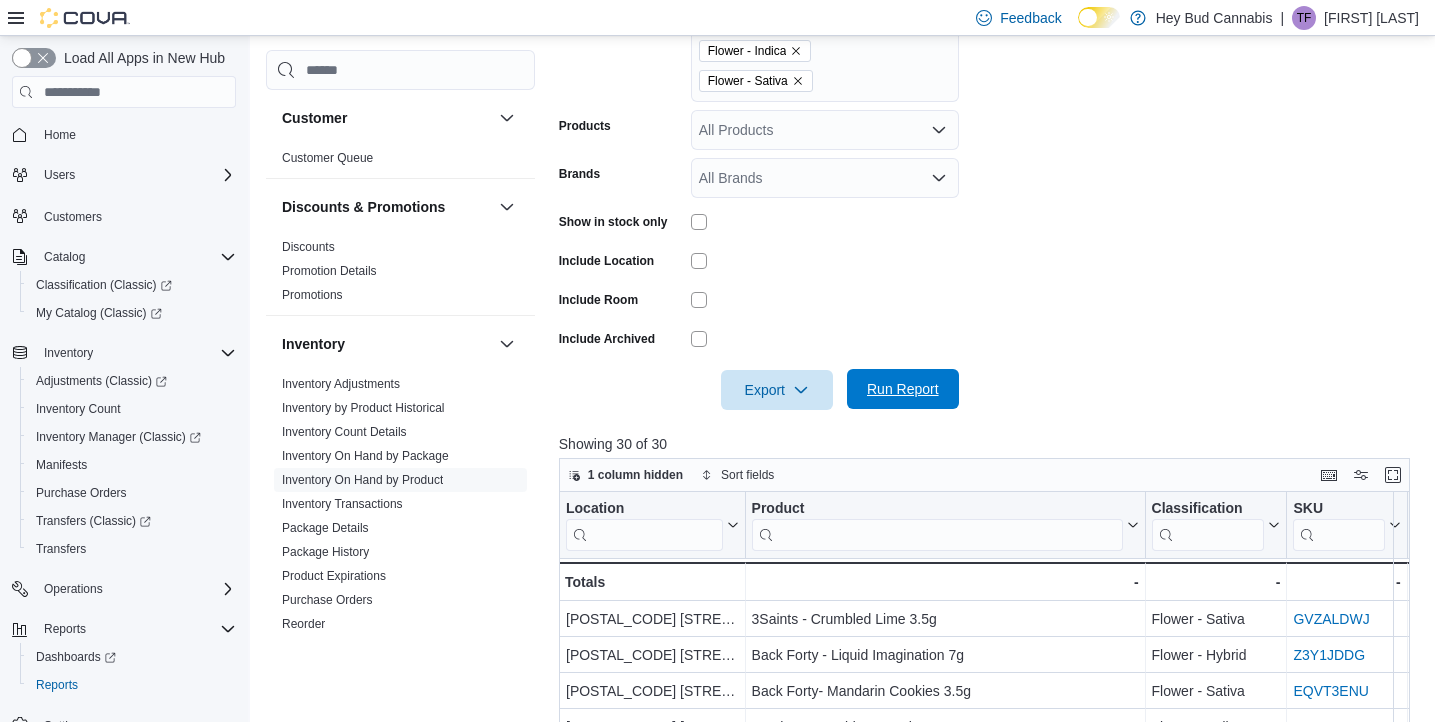 scroll, scrollTop: 474, scrollLeft: 0, axis: vertical 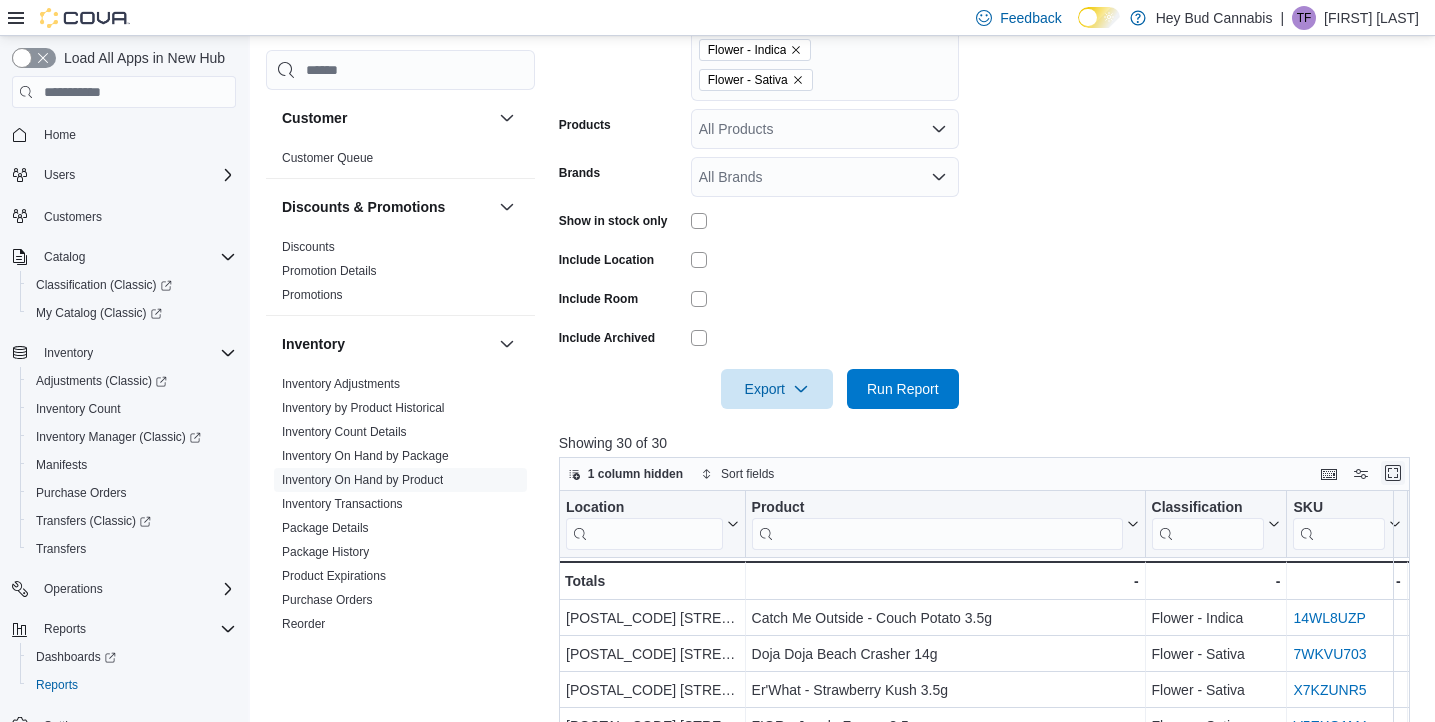 click at bounding box center (1393, 473) 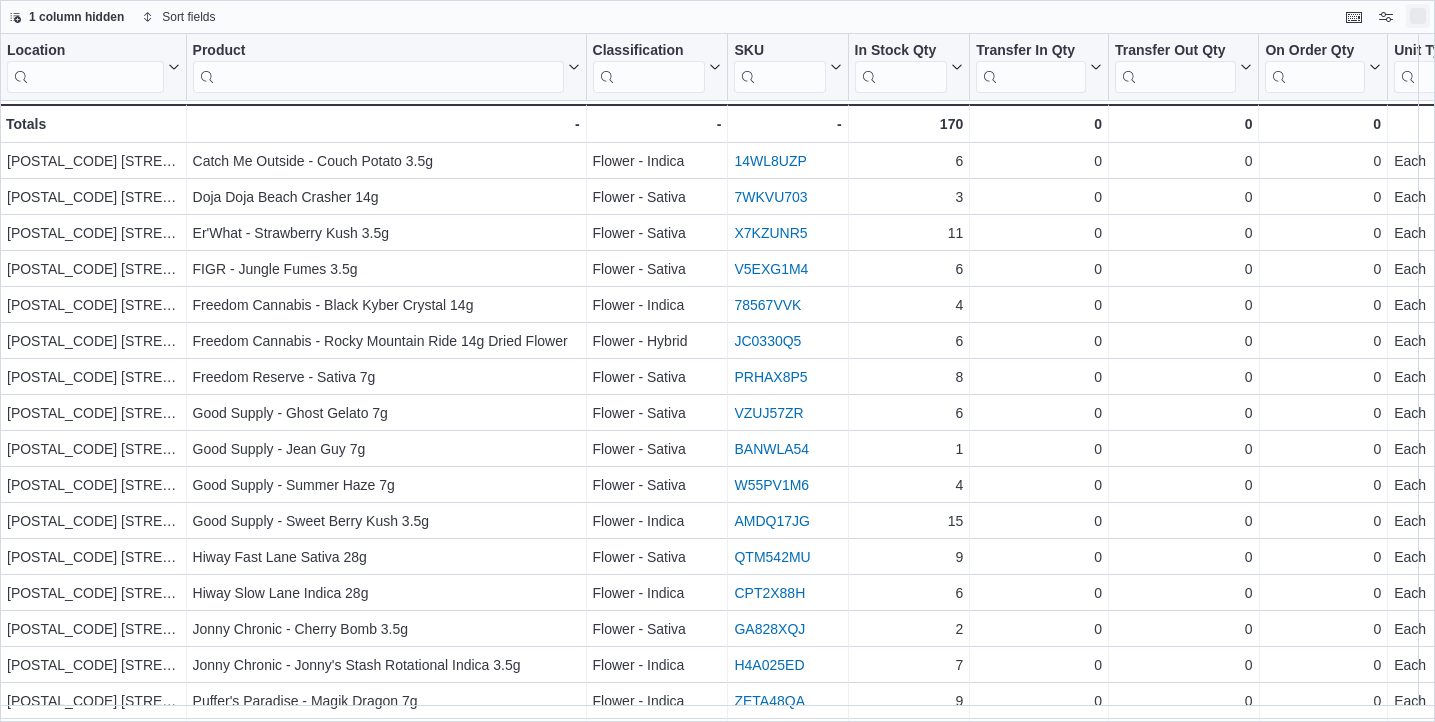 scroll, scrollTop: 0, scrollLeft: 0, axis: both 